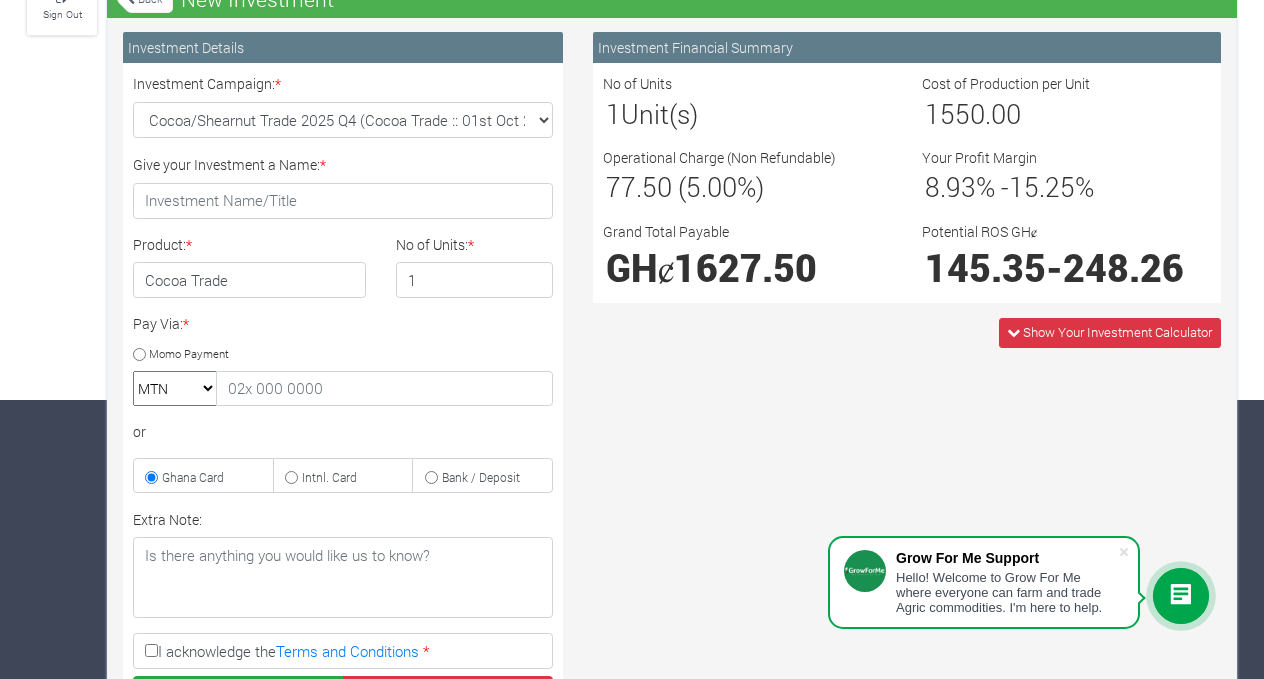 scroll, scrollTop: 279, scrollLeft: 0, axis: vertical 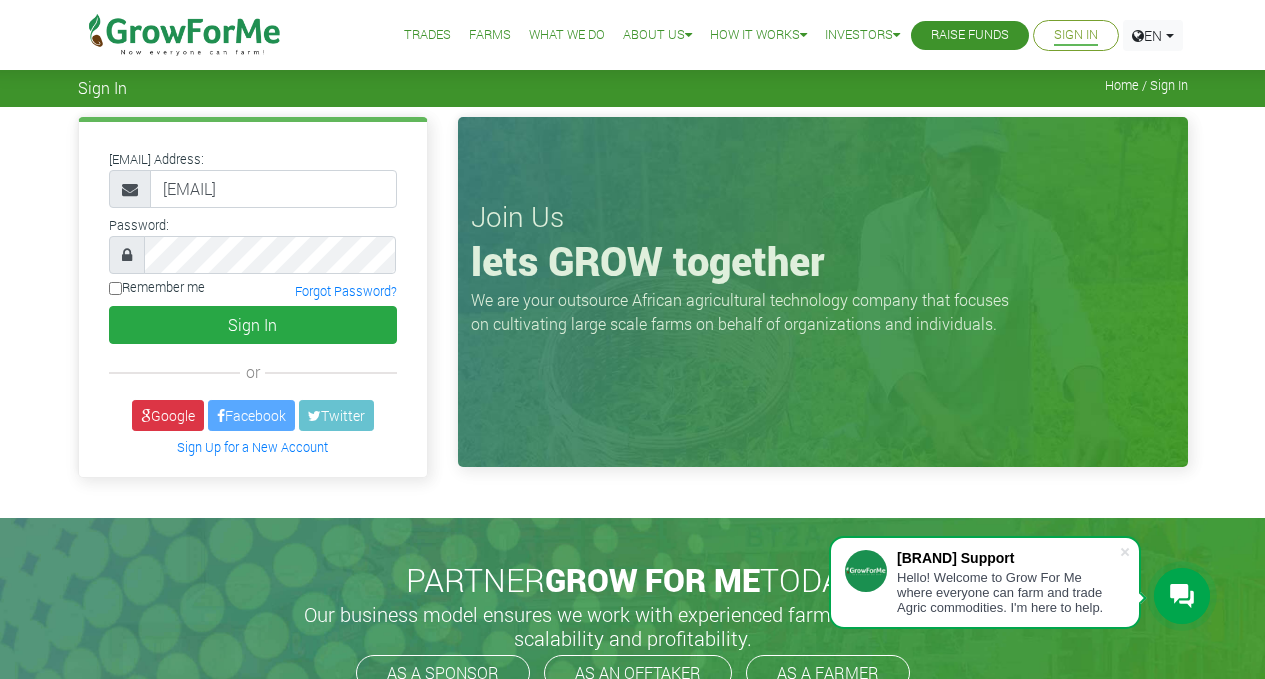 click on "Trades" at bounding box center [427, 35] 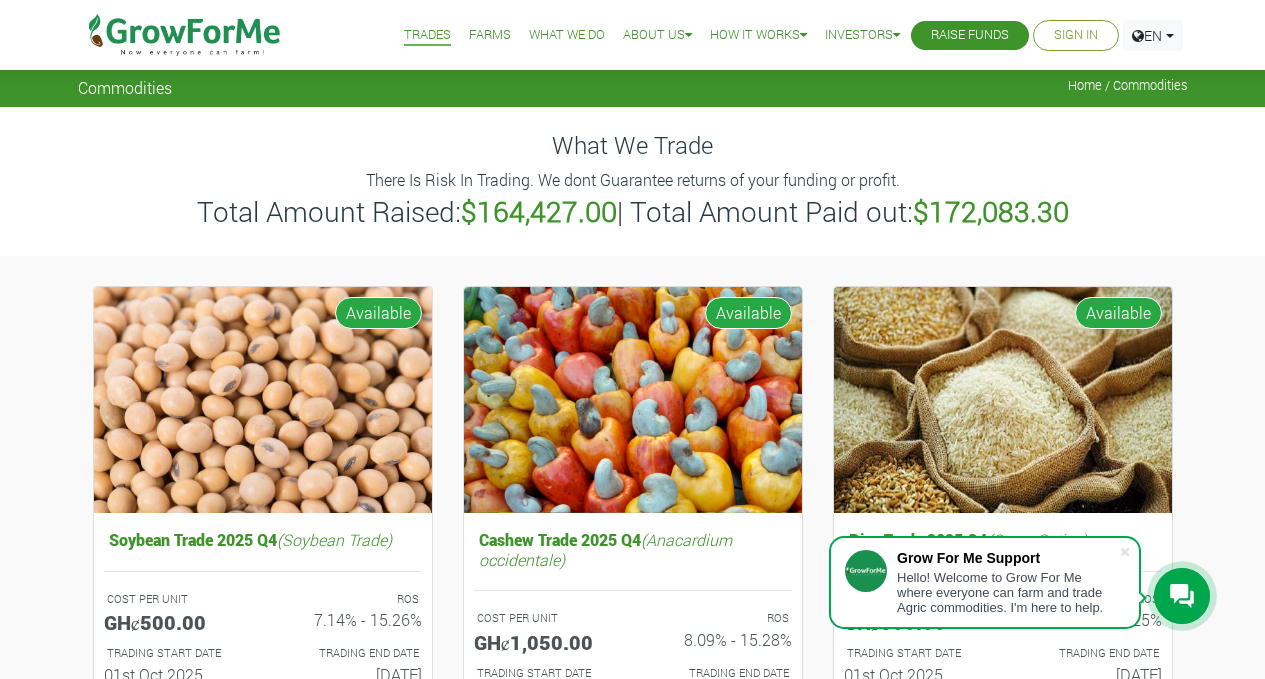 scroll, scrollTop: 0, scrollLeft: 0, axis: both 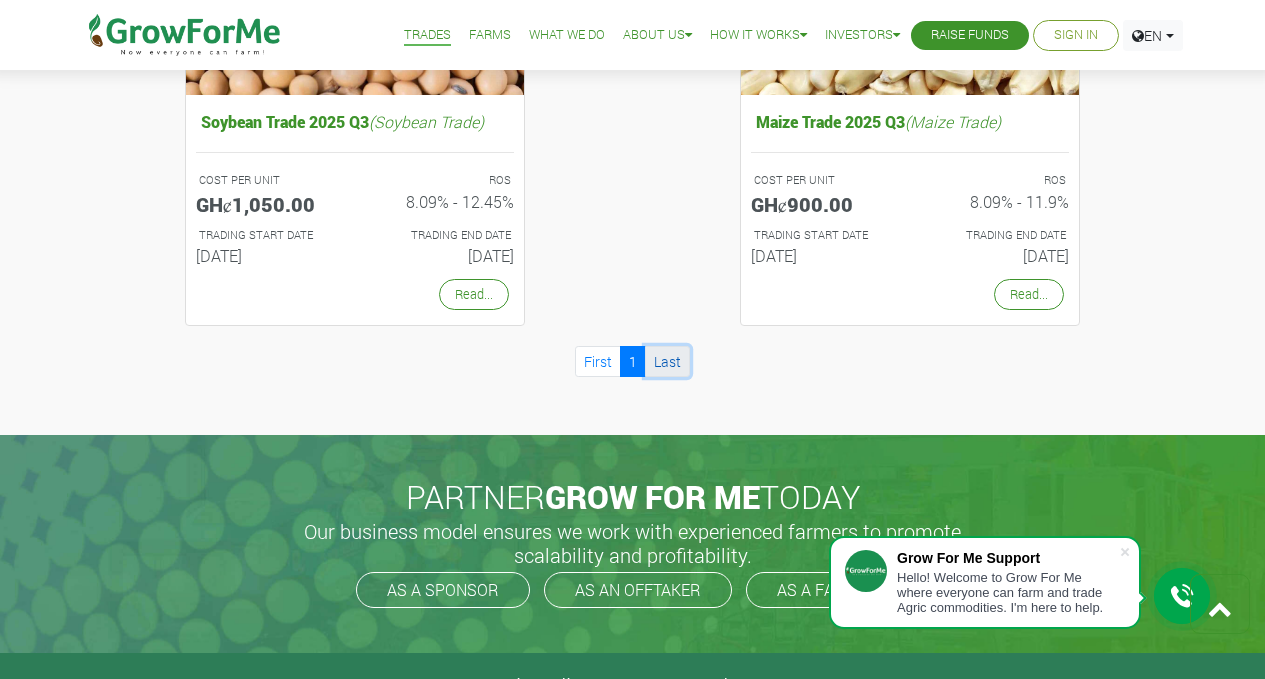 click on "Last" at bounding box center [667, 361] 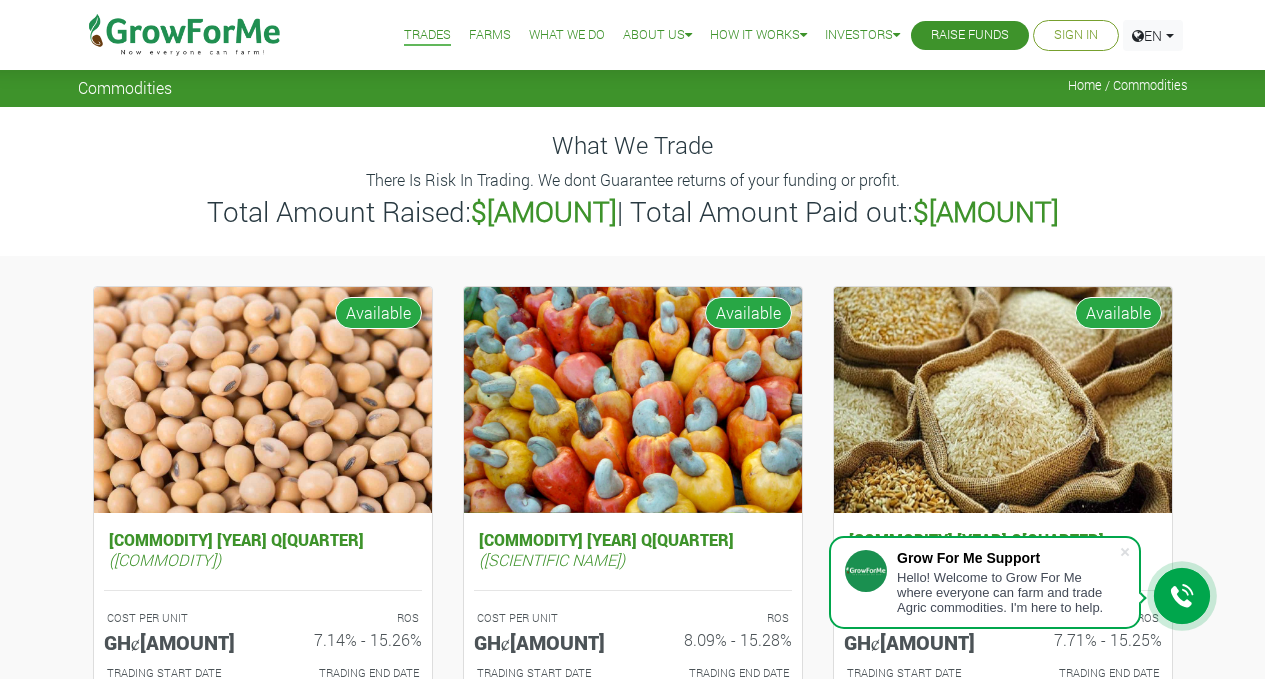 scroll, scrollTop: 138, scrollLeft: 0, axis: vertical 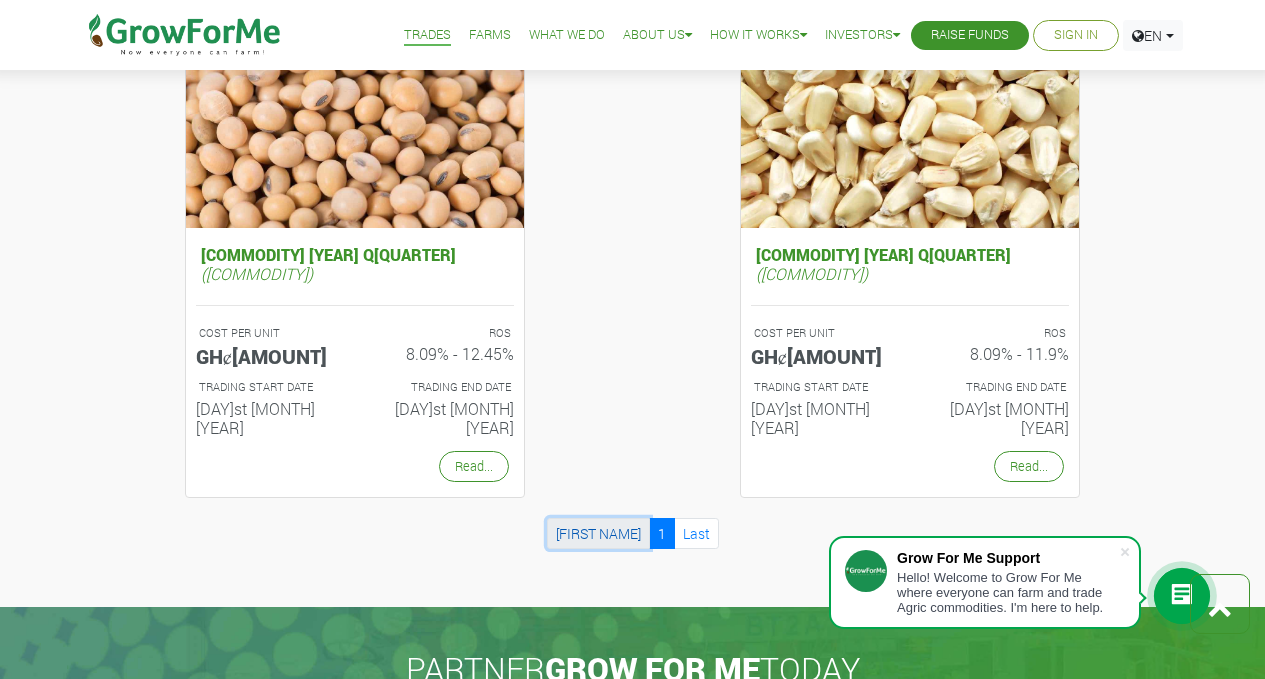 click on "[FIRST NAME]" at bounding box center (598, 533) 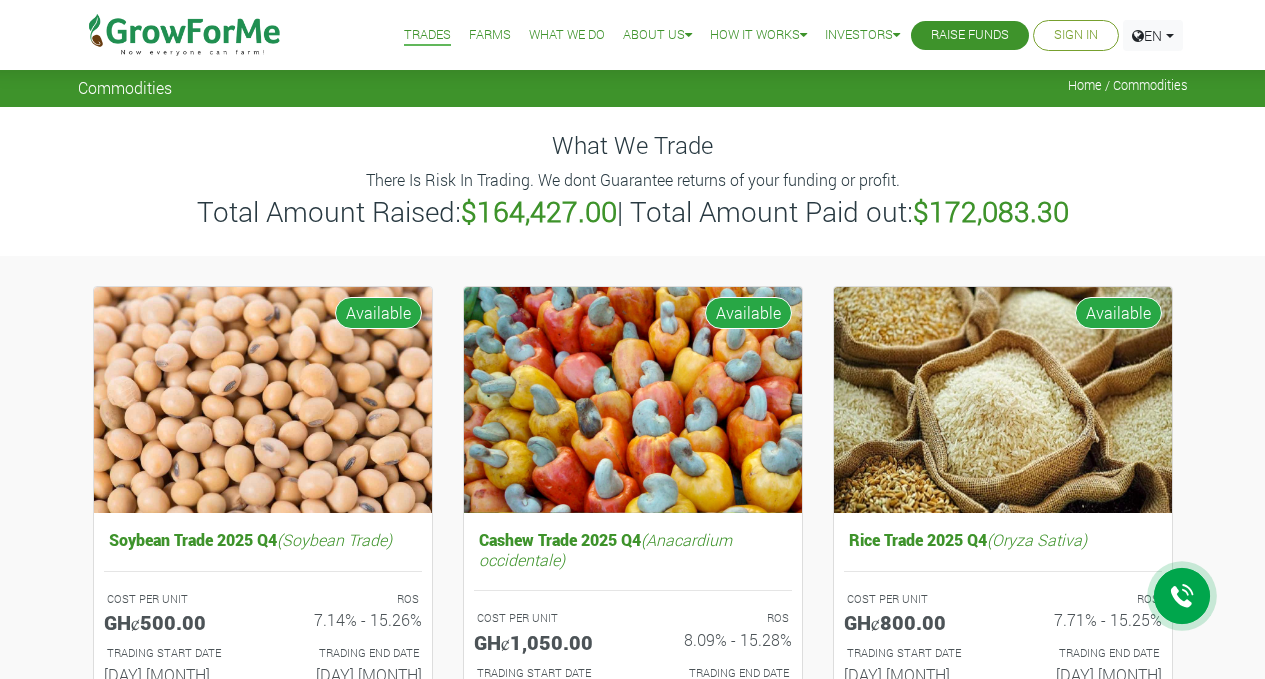 scroll, scrollTop: 0, scrollLeft: 0, axis: both 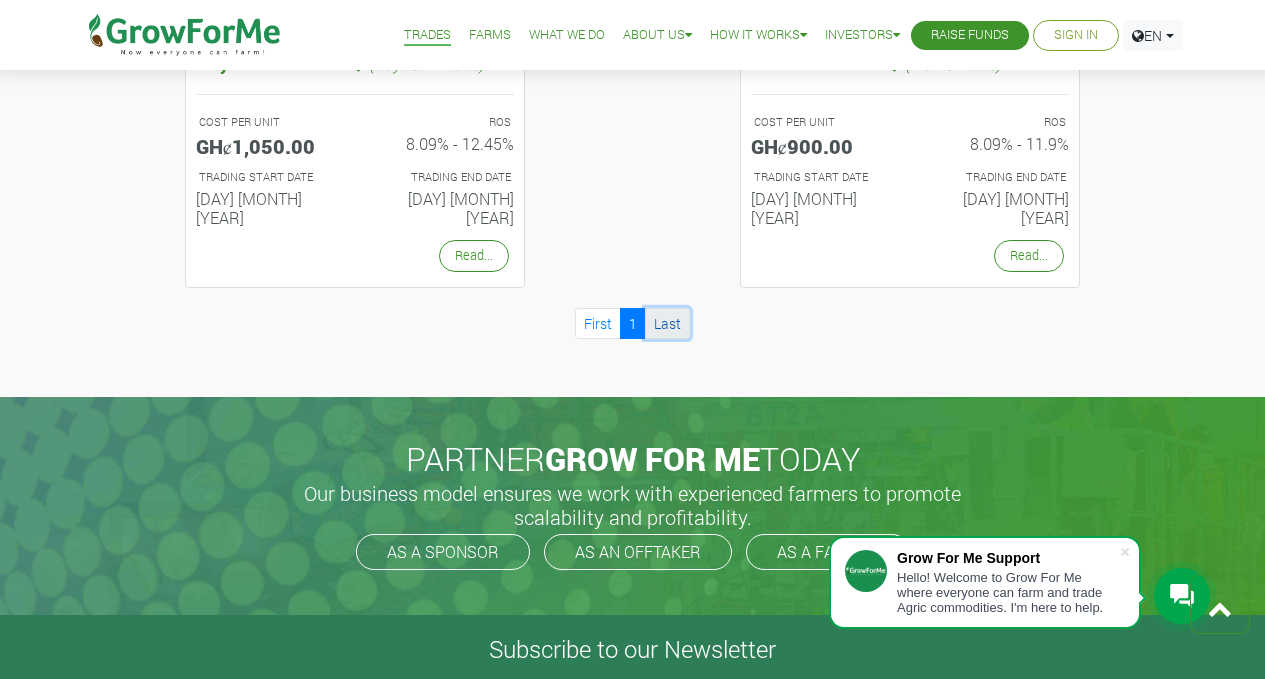 click on "Last" at bounding box center (667, 323) 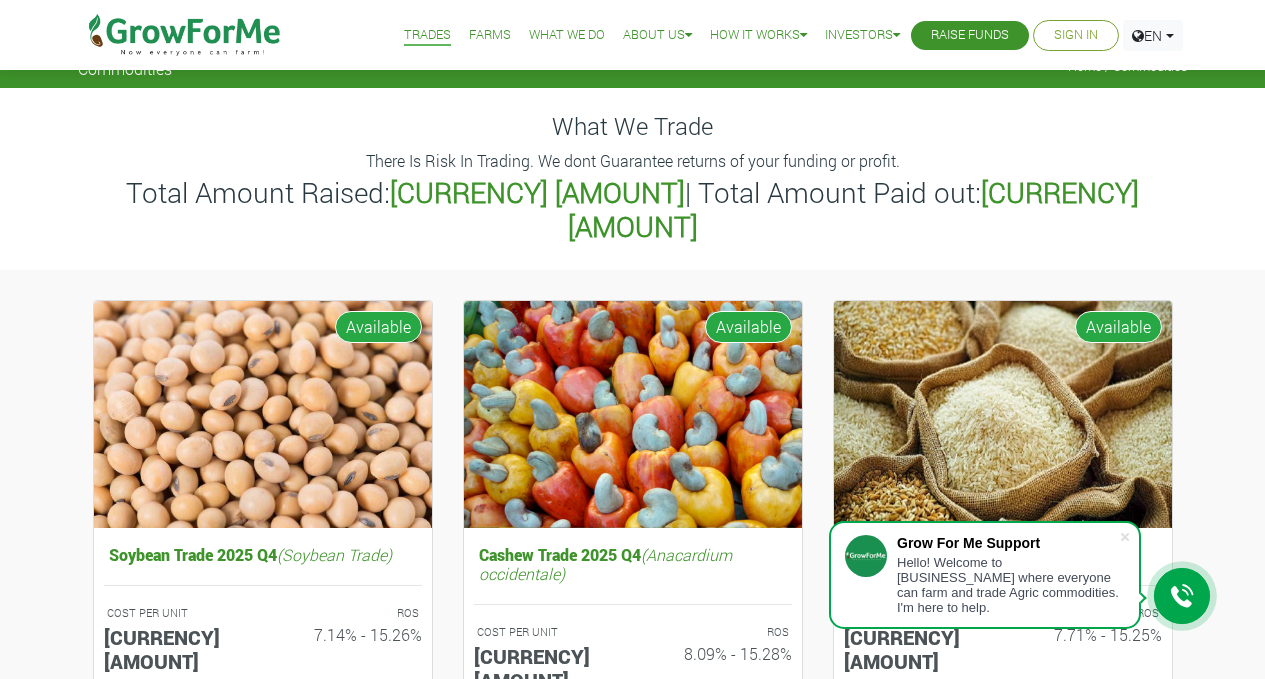 scroll, scrollTop: 0, scrollLeft: 0, axis: both 